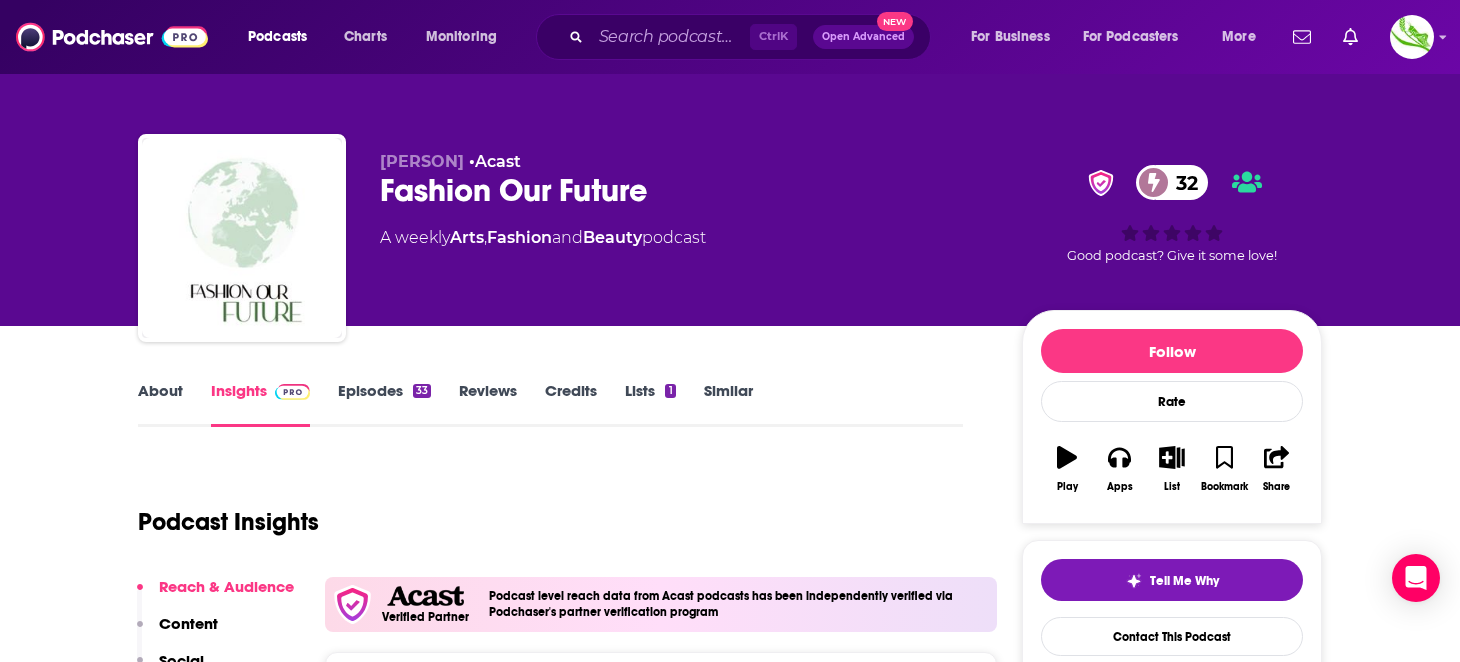 scroll, scrollTop: 0, scrollLeft: 0, axis: both 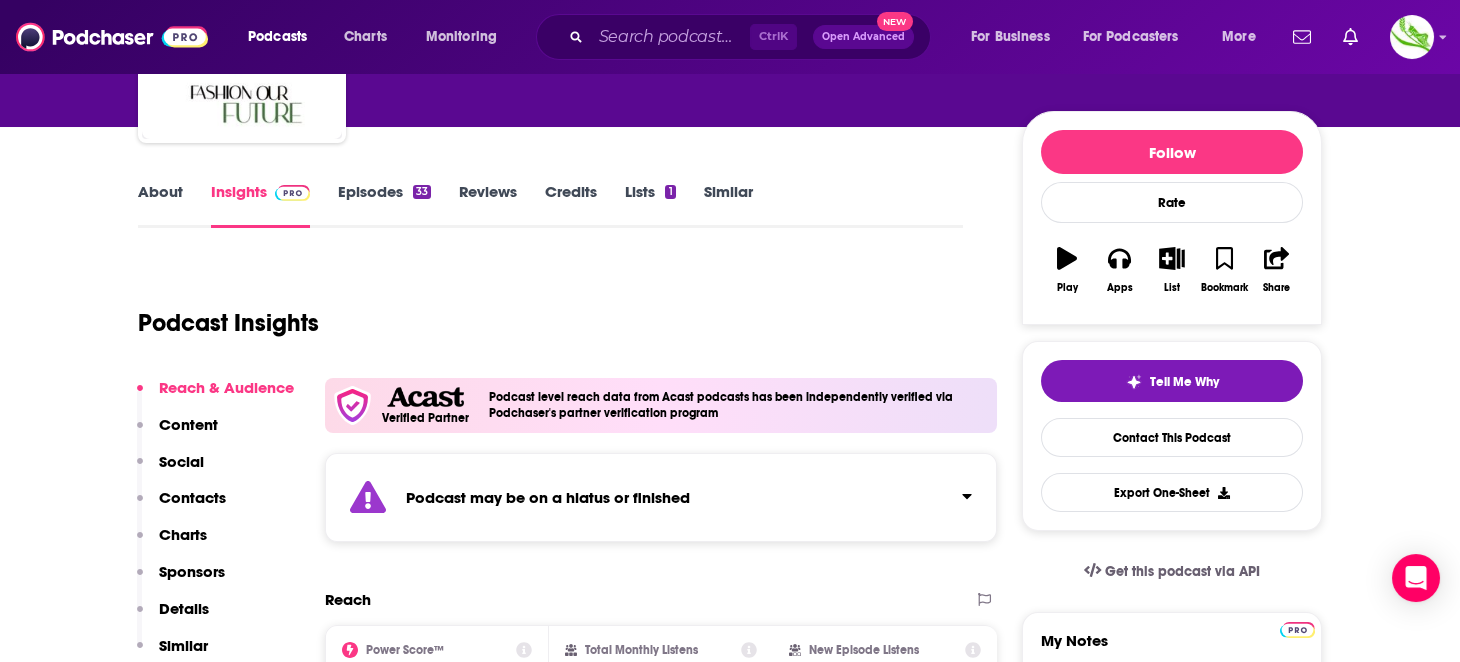 click on "Episodes 33" at bounding box center [384, 205] 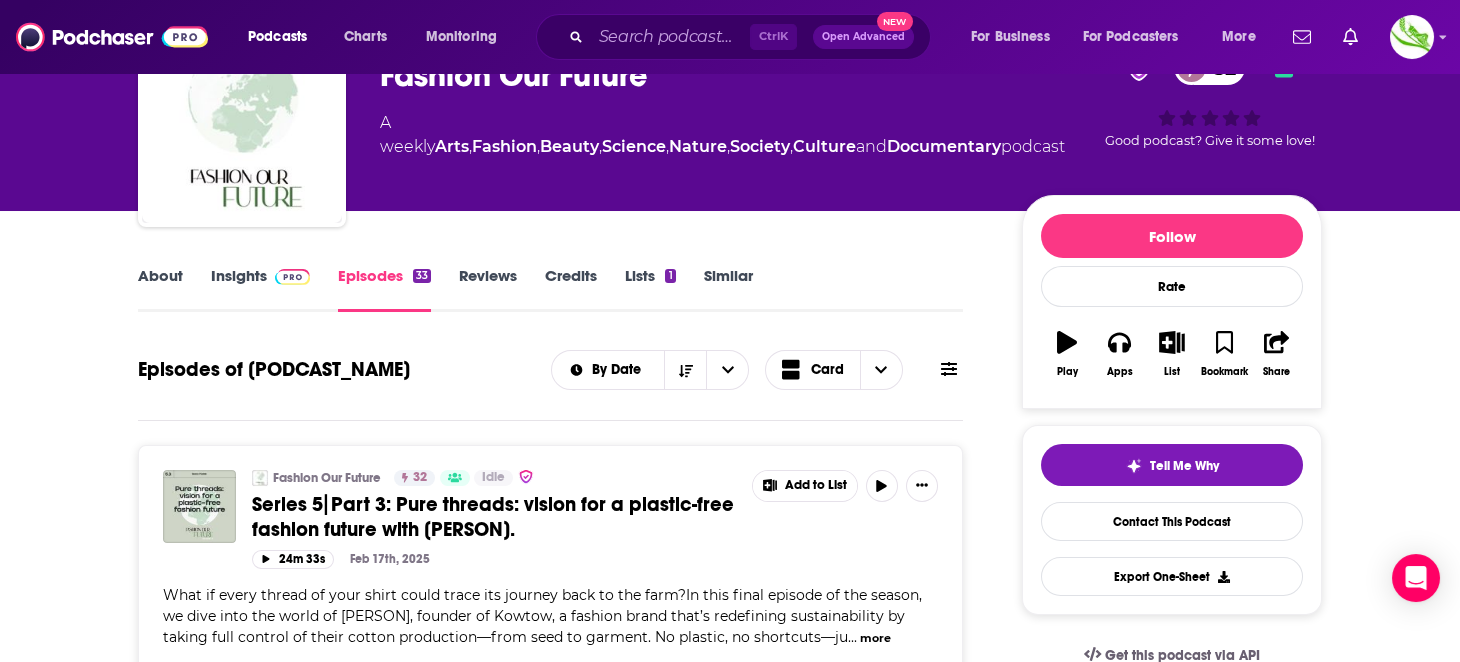 scroll, scrollTop: 0, scrollLeft: 0, axis: both 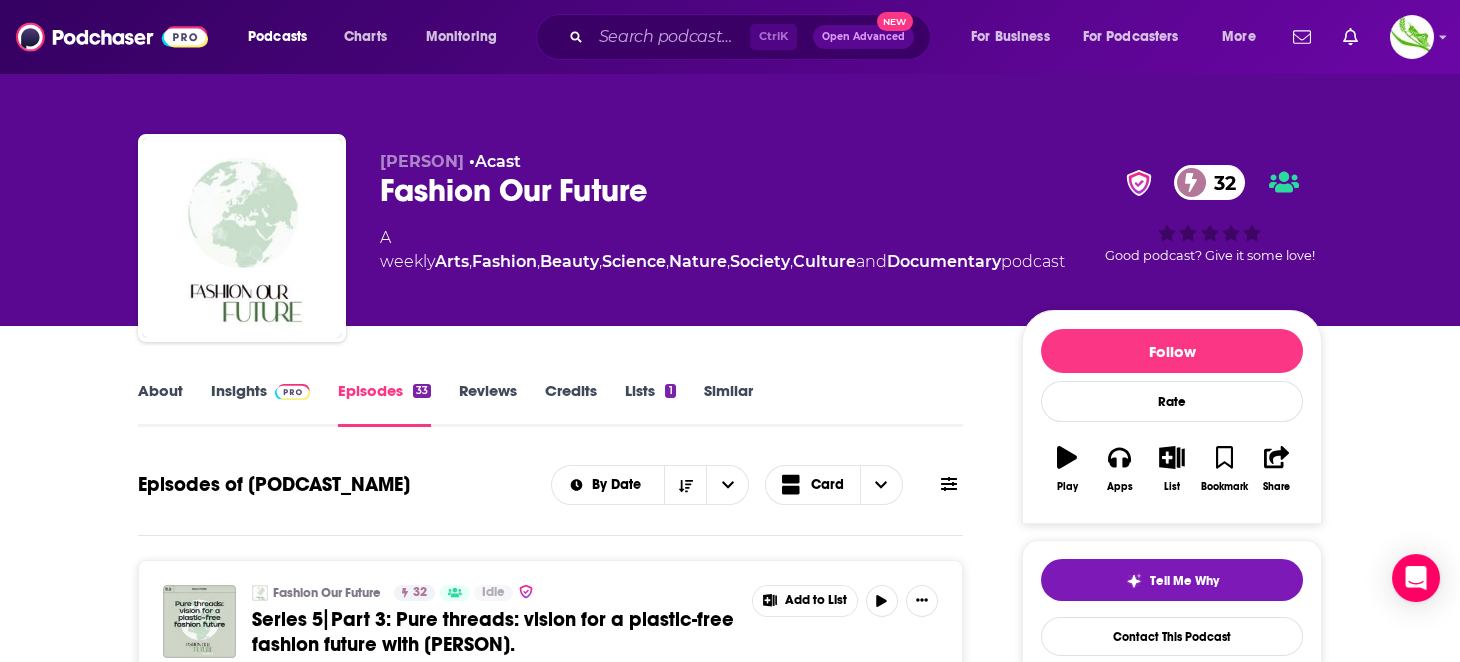 click on "Insights" at bounding box center (260, 404) 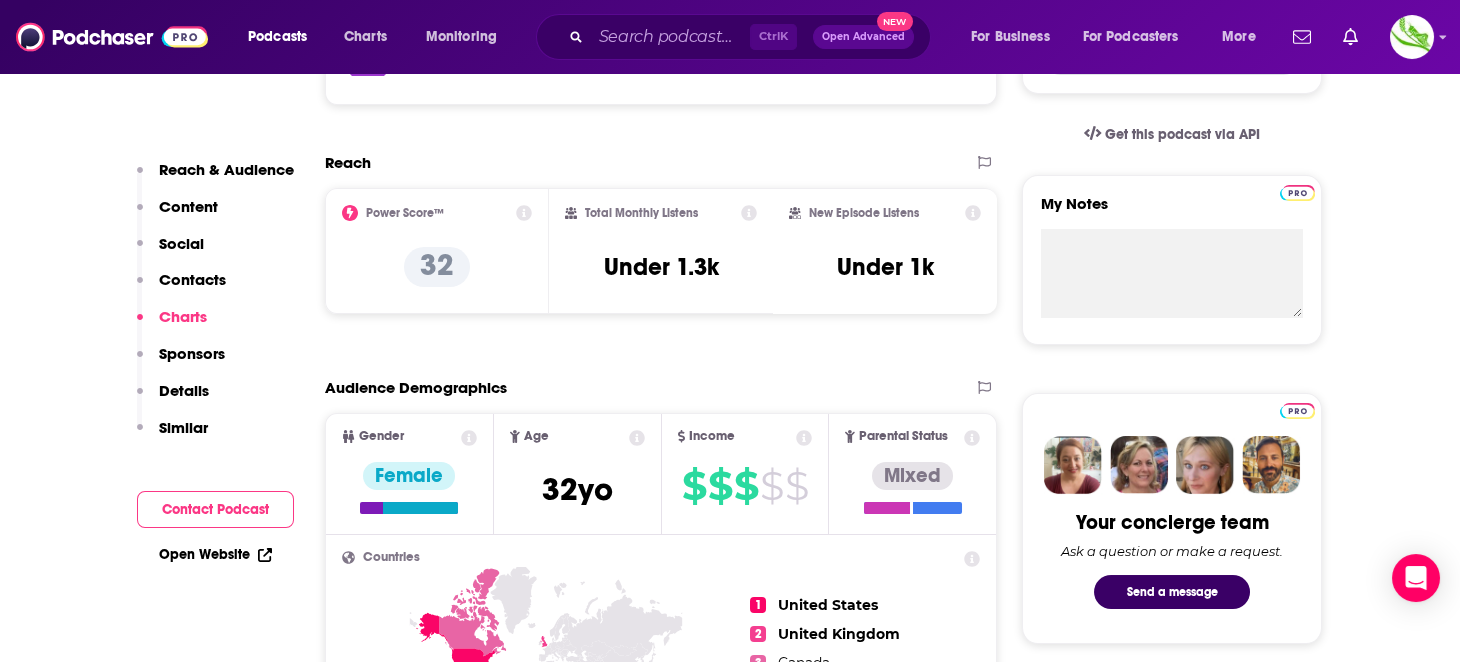 scroll, scrollTop: 0, scrollLeft: 0, axis: both 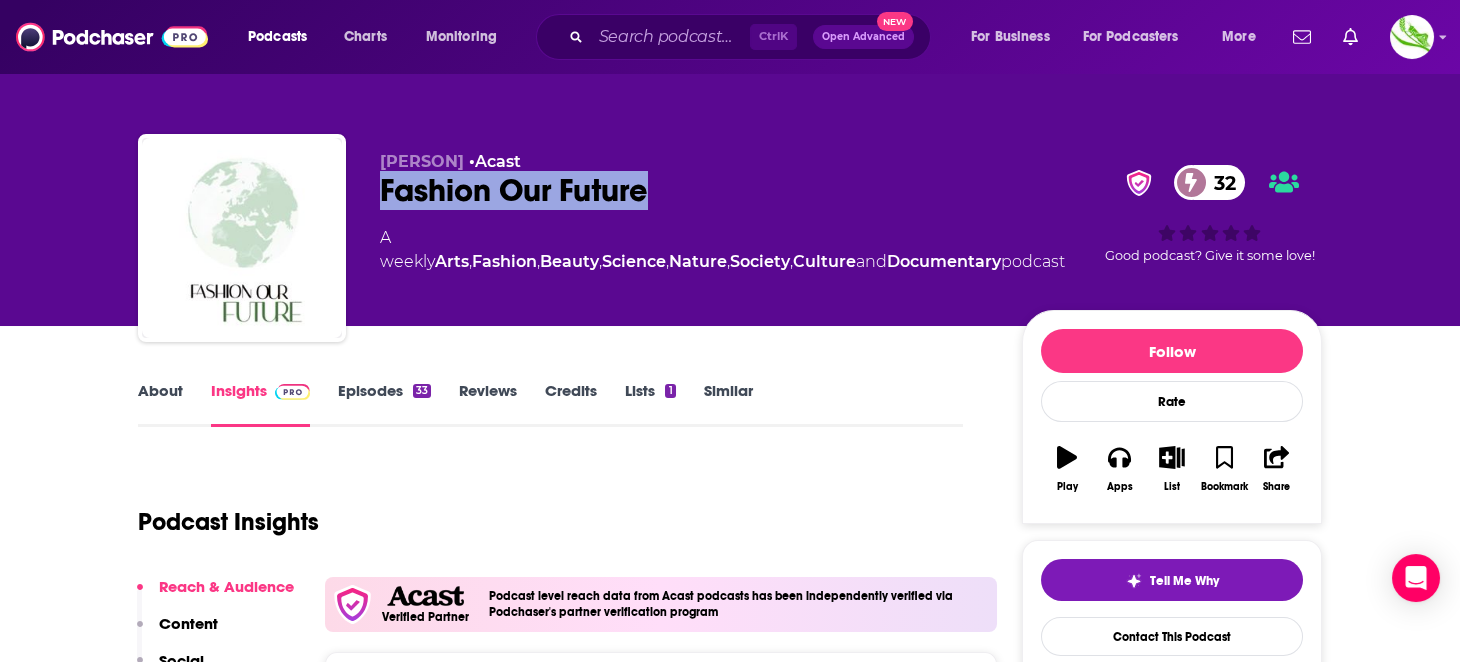 drag, startPoint x: 700, startPoint y: 196, endPoint x: 383, endPoint y: 196, distance: 317 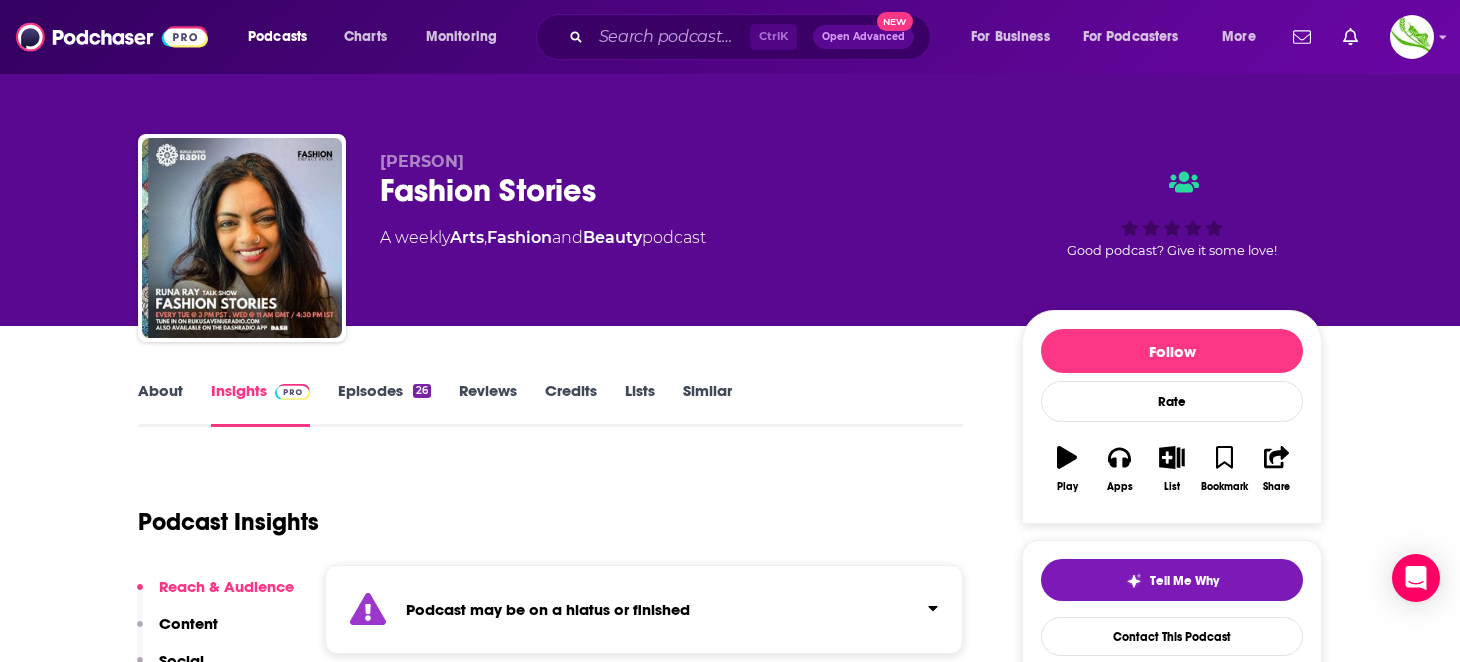 scroll, scrollTop: 0, scrollLeft: 0, axis: both 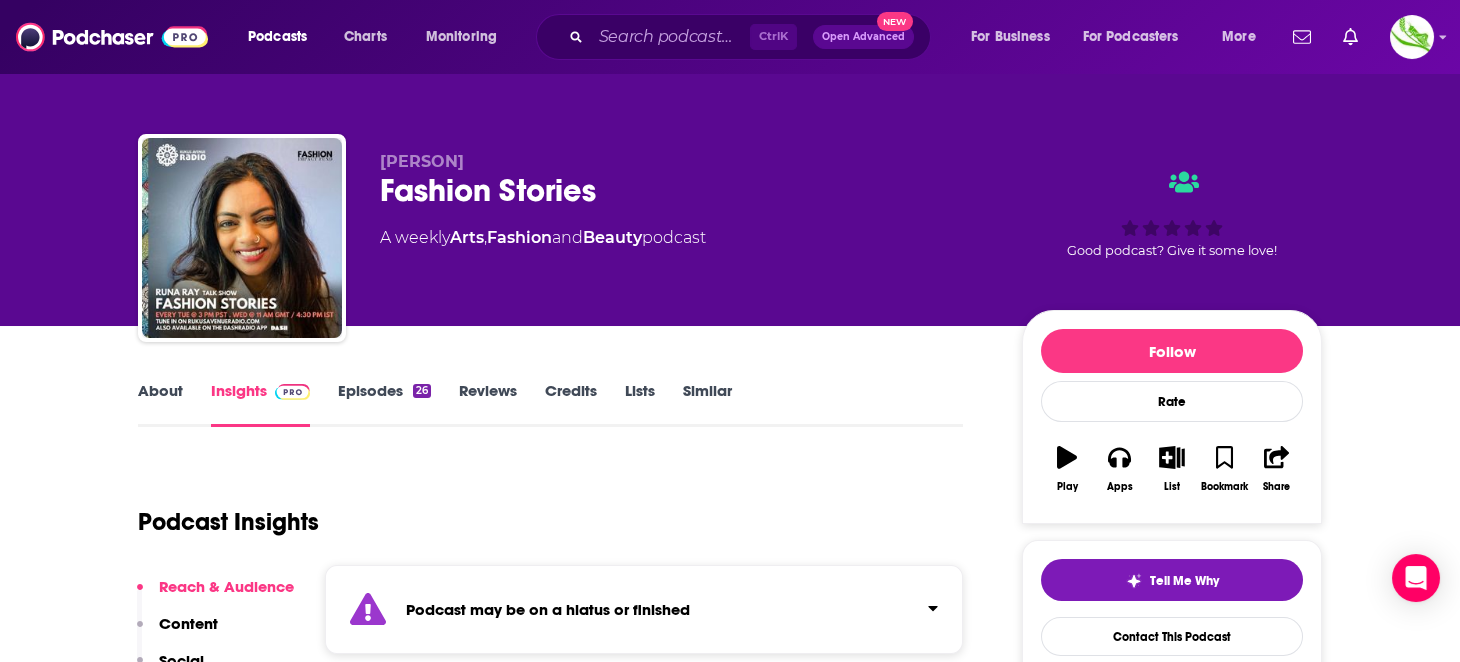 click on "Episodes 26" at bounding box center [384, 404] 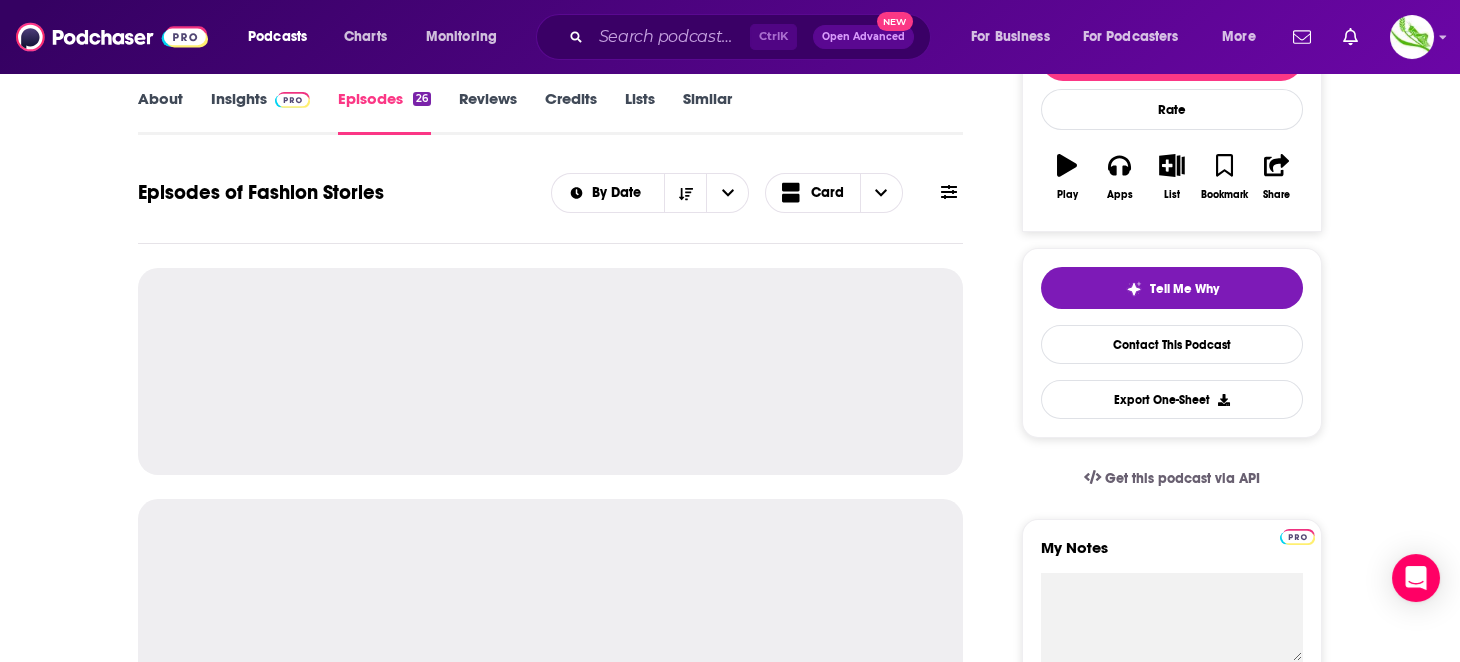 scroll, scrollTop: 300, scrollLeft: 0, axis: vertical 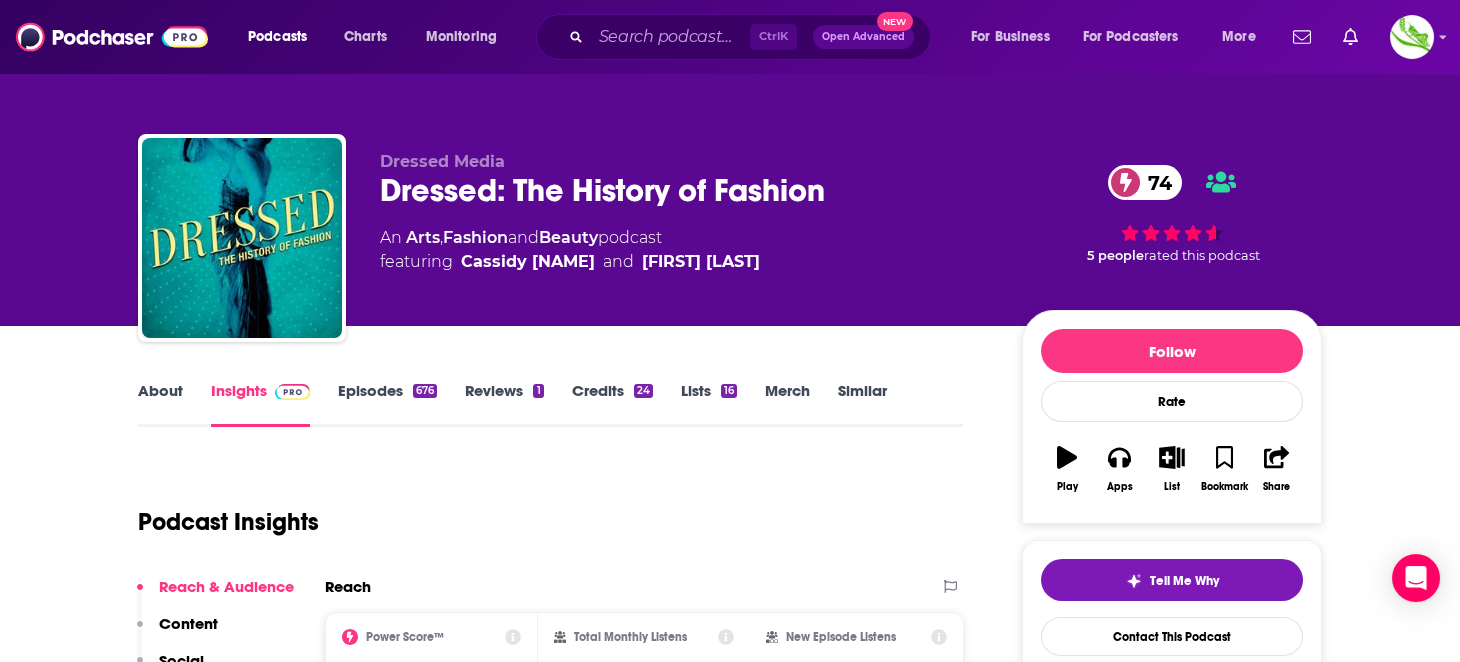 click on "Episodes 676" at bounding box center (387, 404) 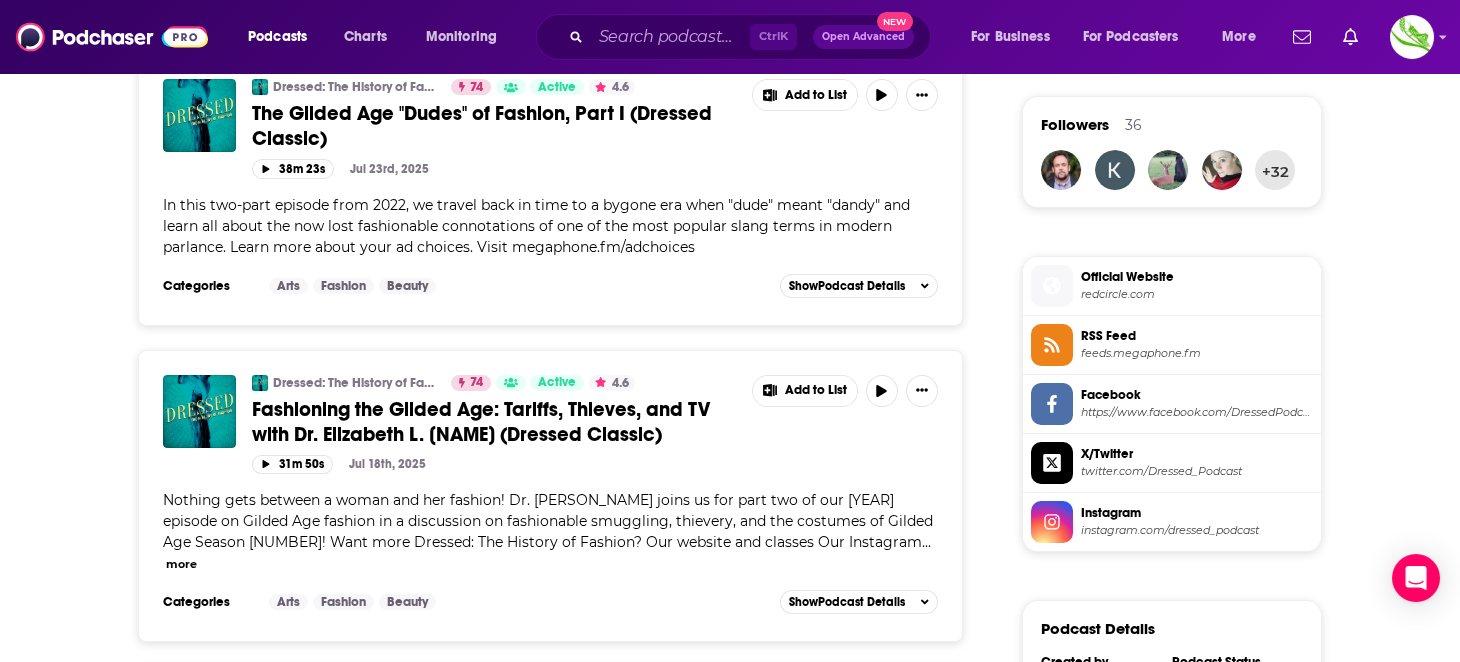 scroll, scrollTop: 0, scrollLeft: 0, axis: both 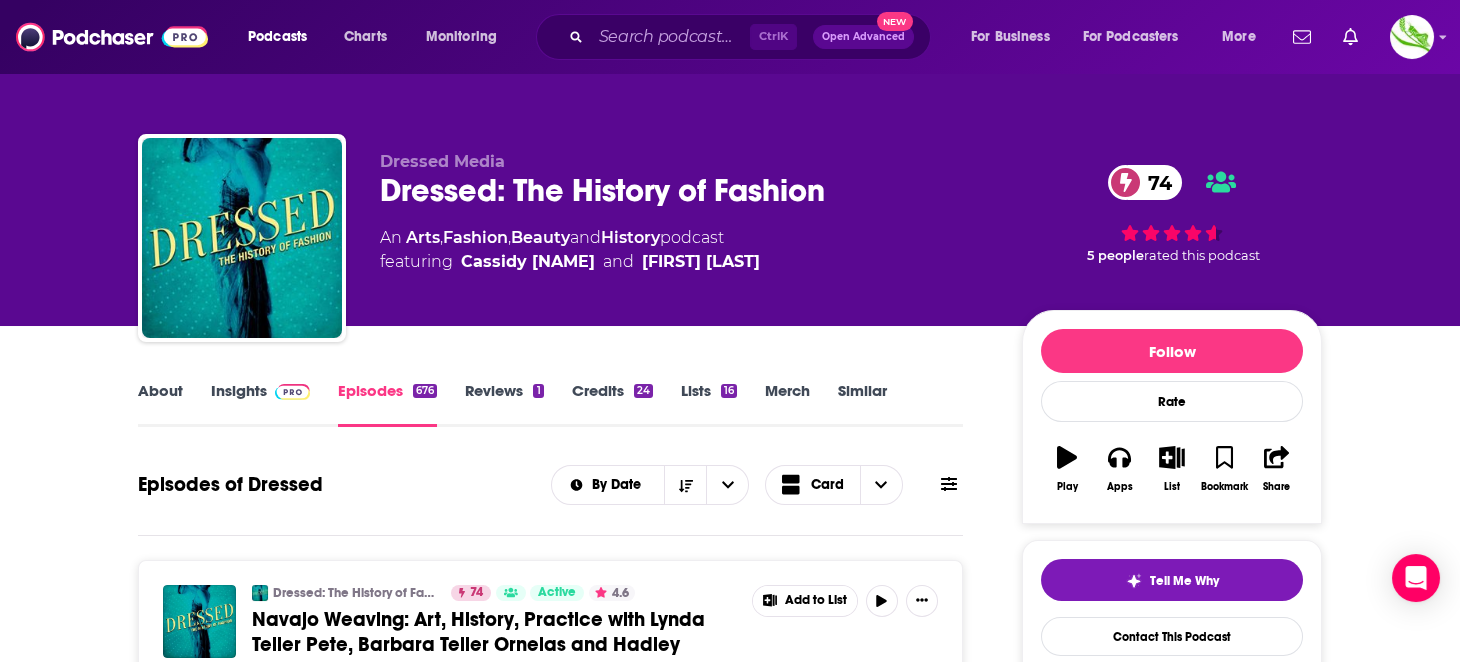 click on "About Insights Episodes 676 Reviews 1 Credits 24 Lists 16 Merch Similar" at bounding box center [550, 402] 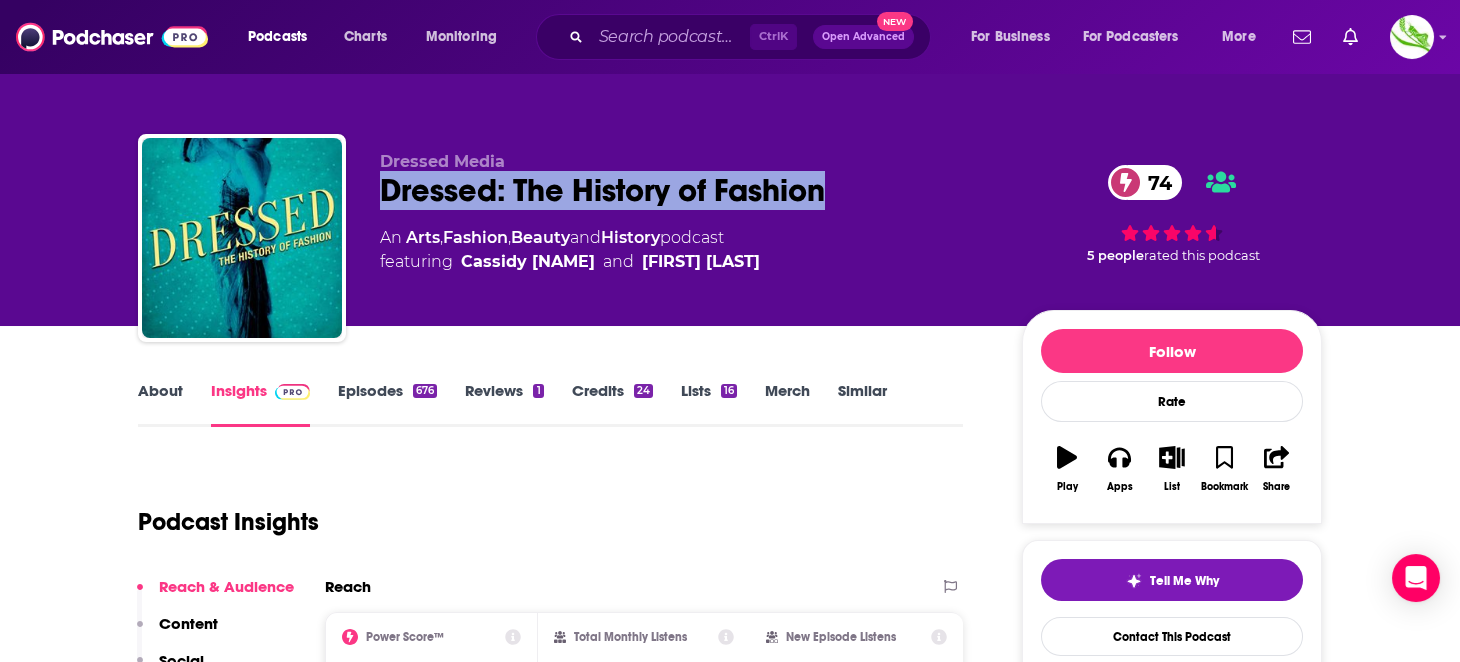 drag, startPoint x: 842, startPoint y: 199, endPoint x: 374, endPoint y: 209, distance: 468.1068 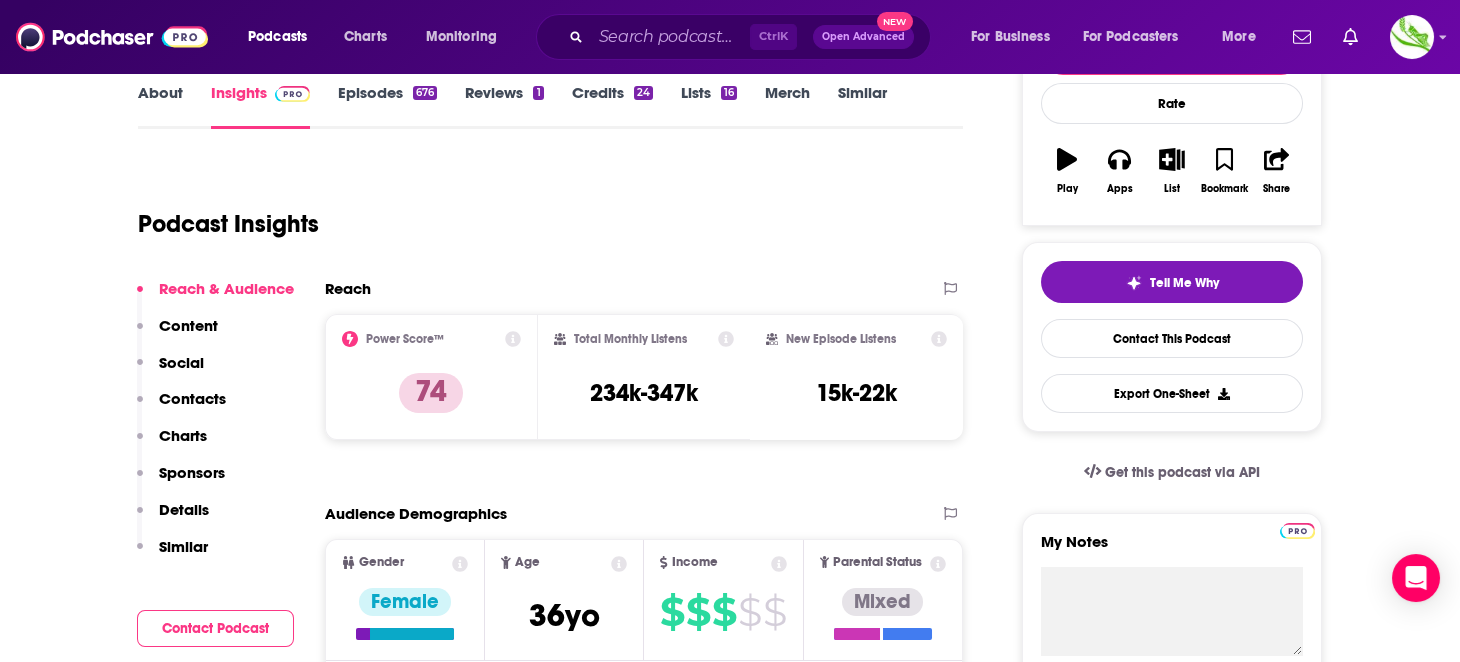 click on "Podcast Insights" at bounding box center [542, 212] 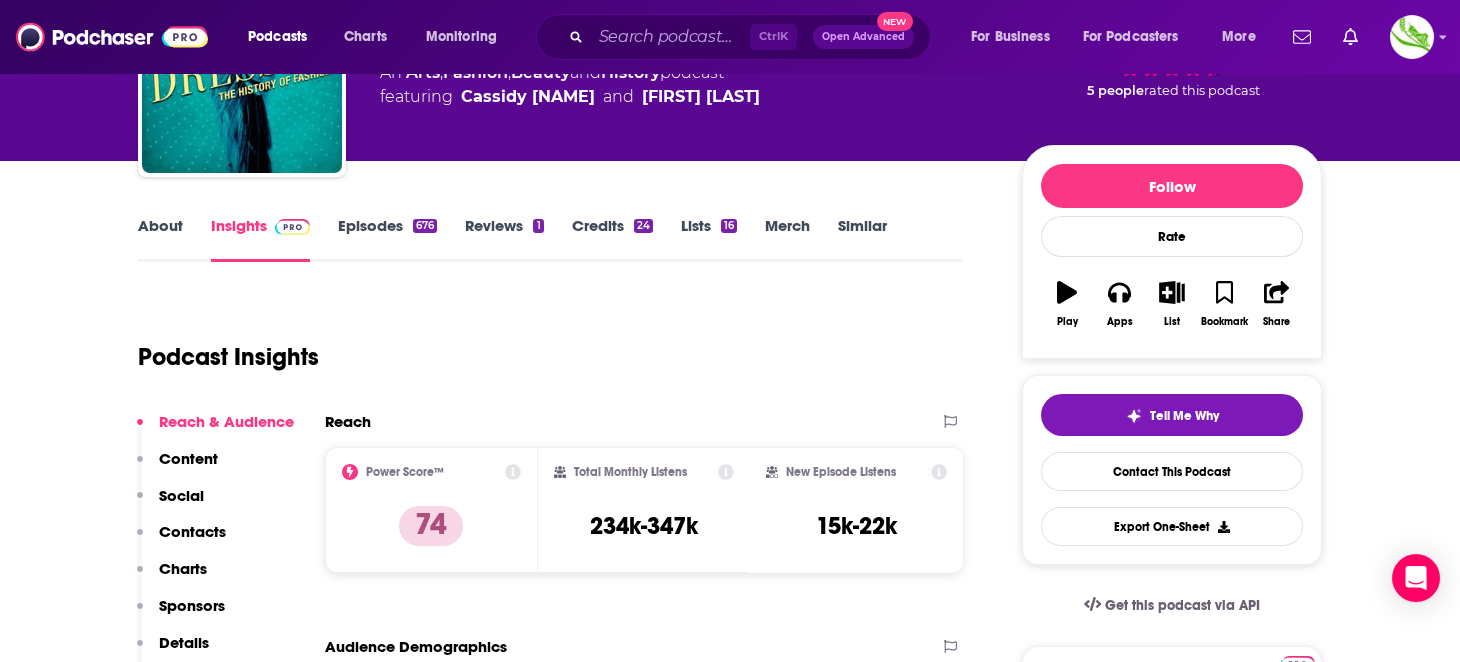 scroll, scrollTop: 199, scrollLeft: 0, axis: vertical 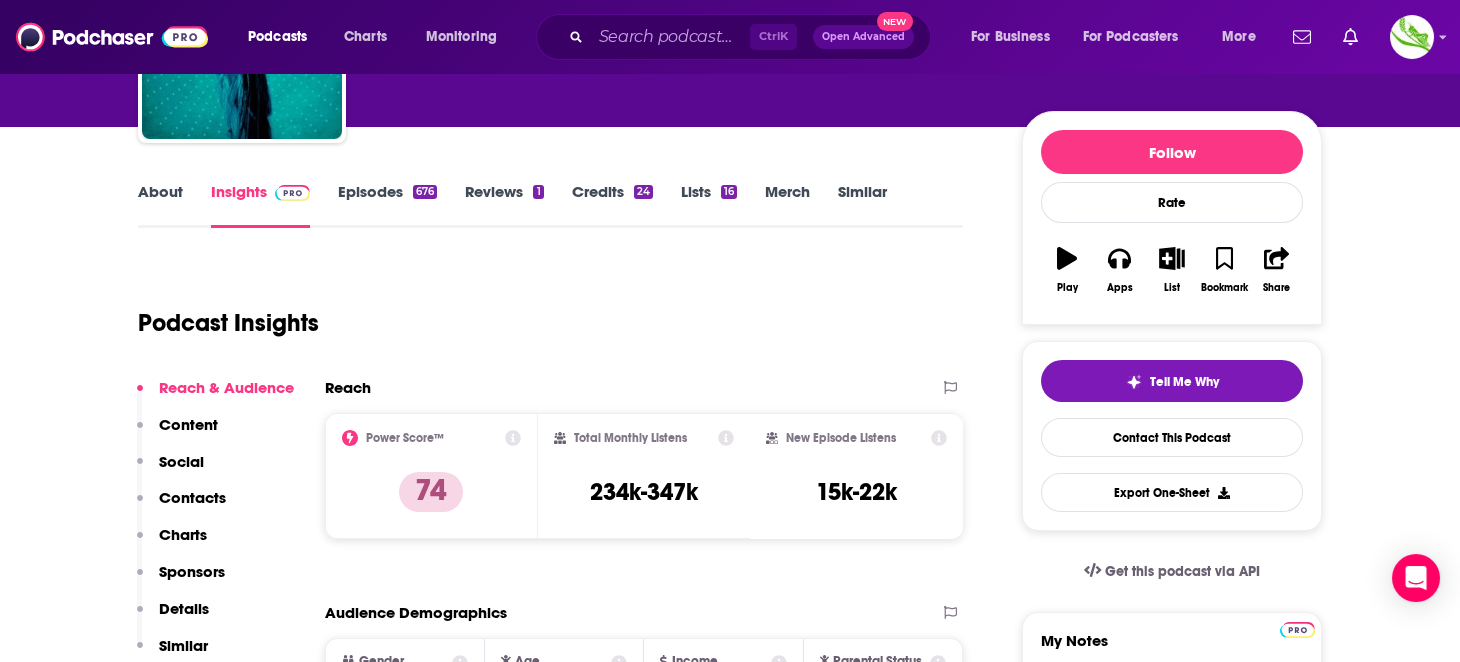 click on "Episodes 676" at bounding box center [387, 205] 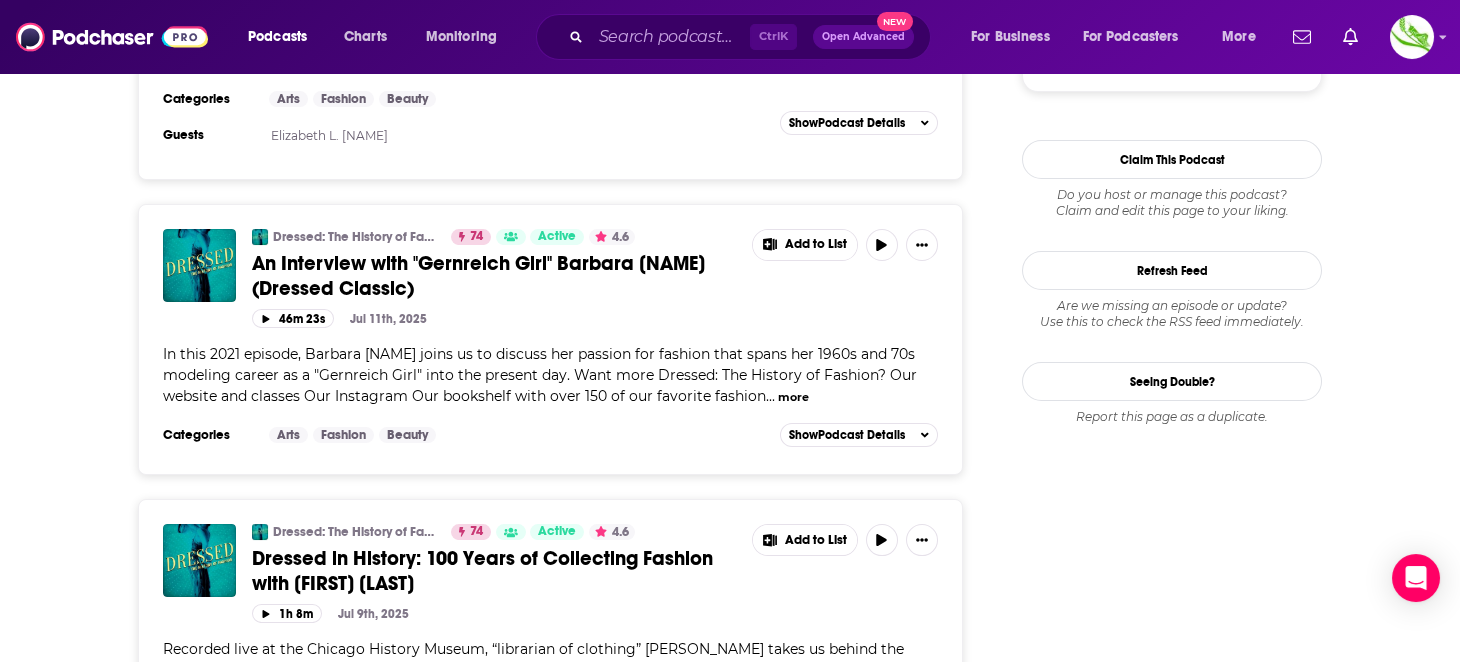 scroll, scrollTop: 2500, scrollLeft: 0, axis: vertical 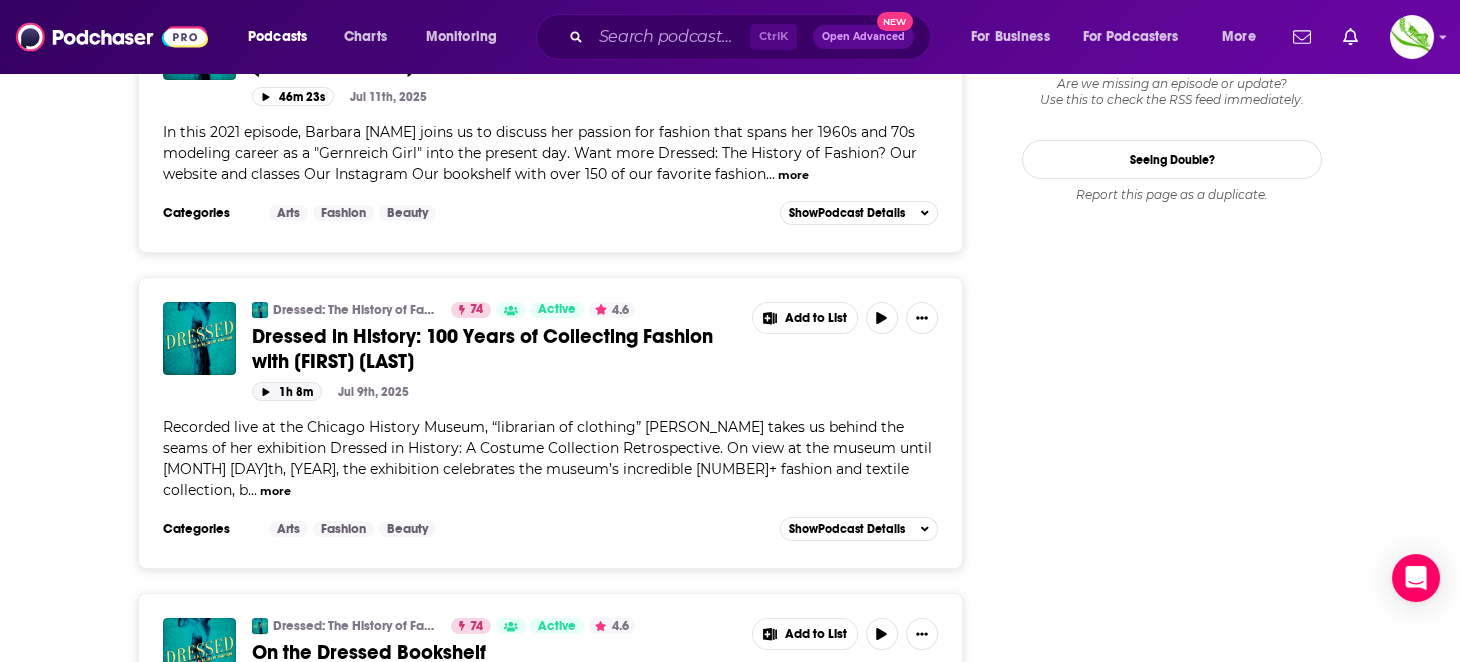 click on "1h 8m" at bounding box center [287, 391] 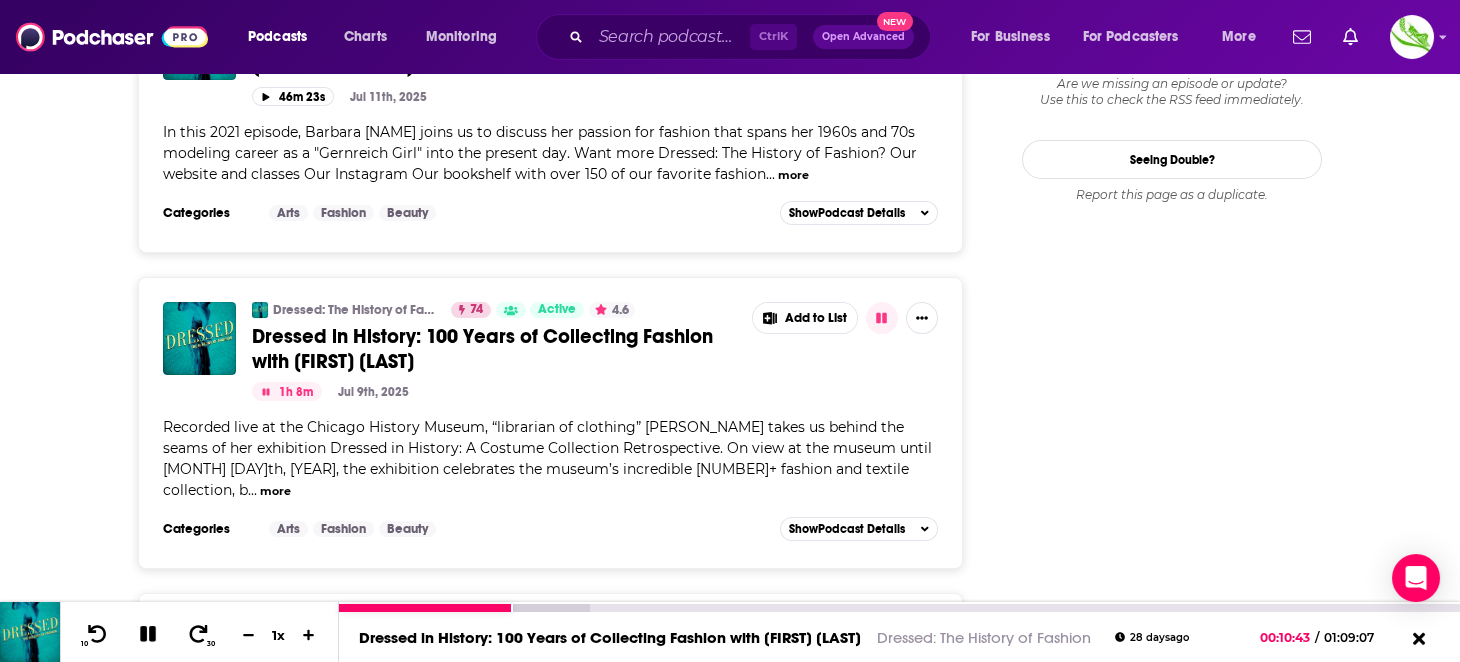click 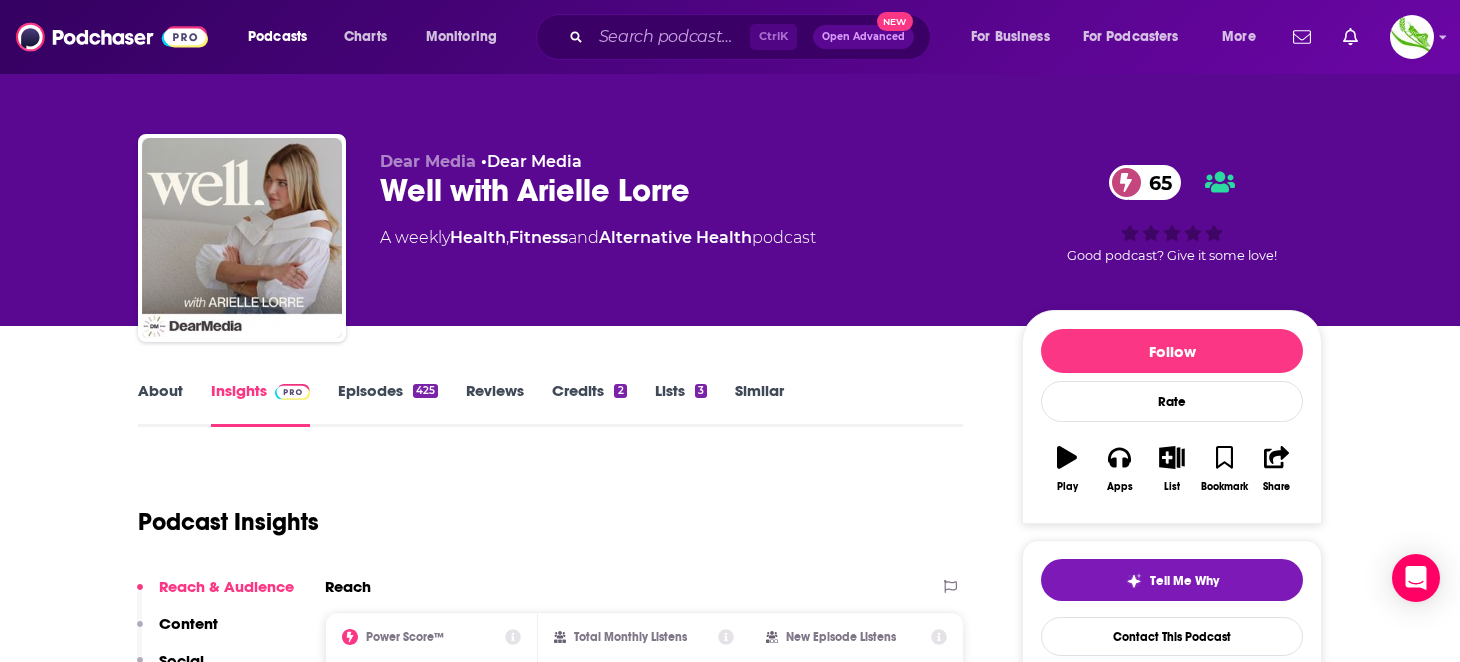 scroll, scrollTop: 0, scrollLeft: 0, axis: both 